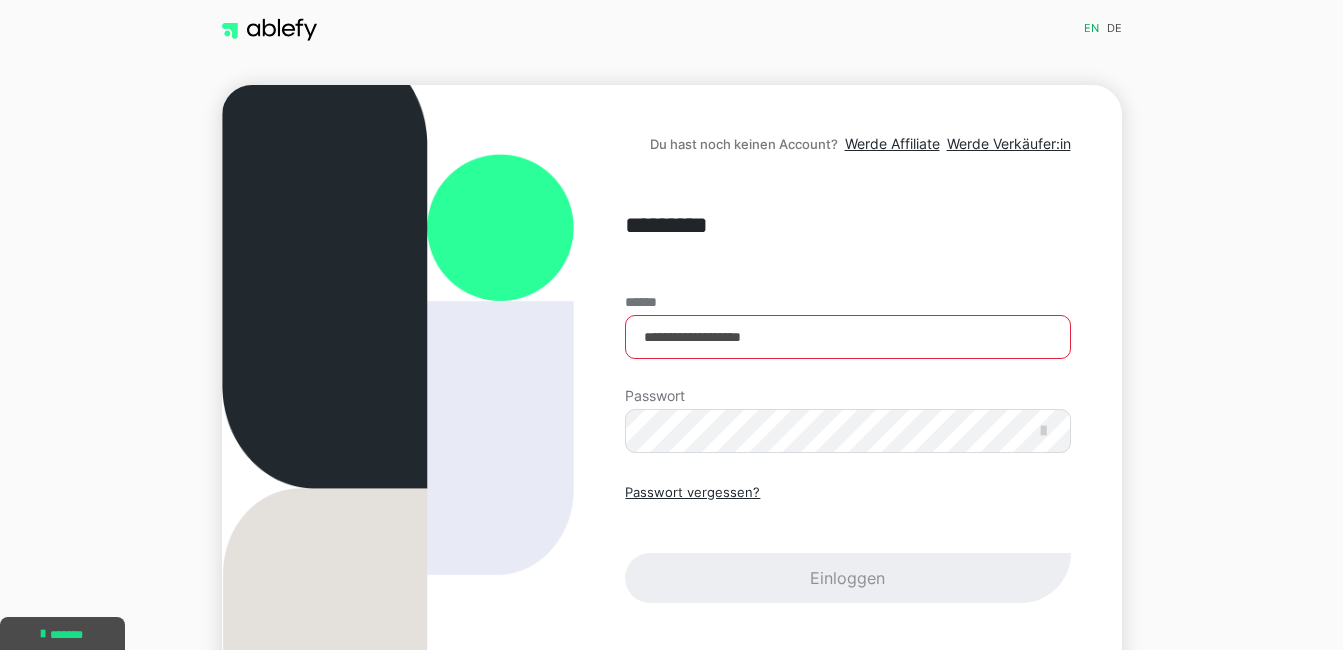 scroll, scrollTop: 125, scrollLeft: 0, axis: vertical 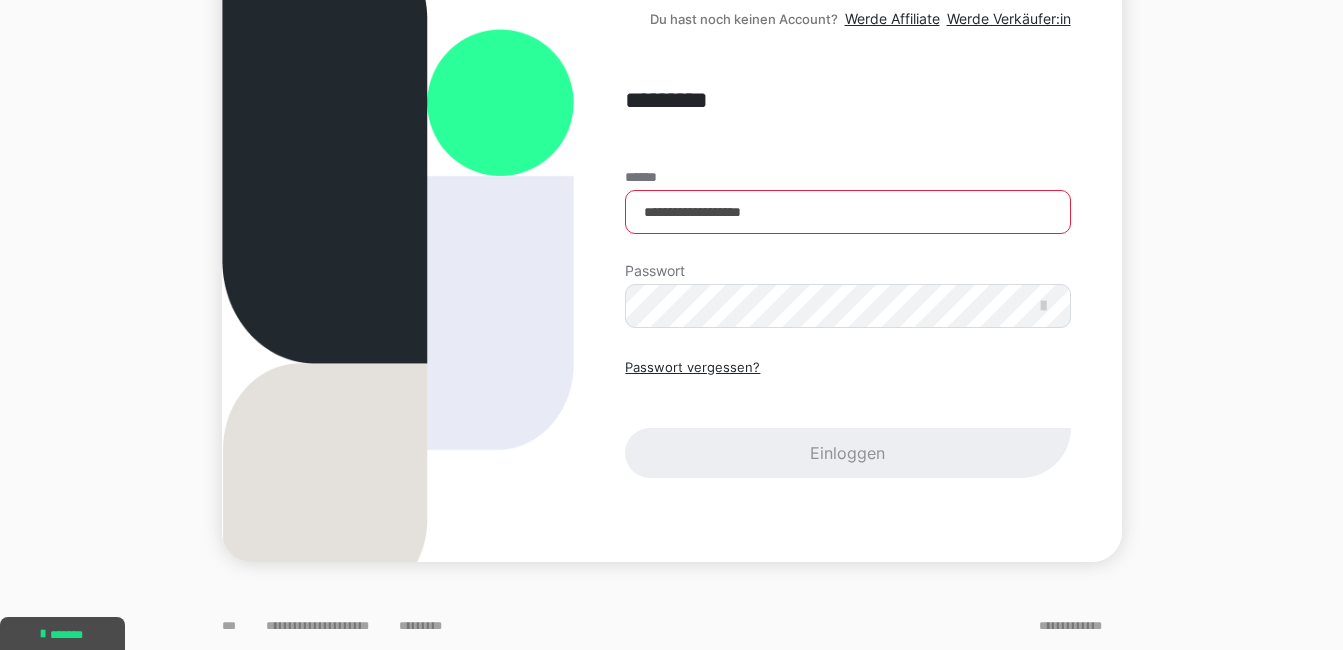 click on "Passwort vergessen? Einloggen" at bounding box center (847, 418) 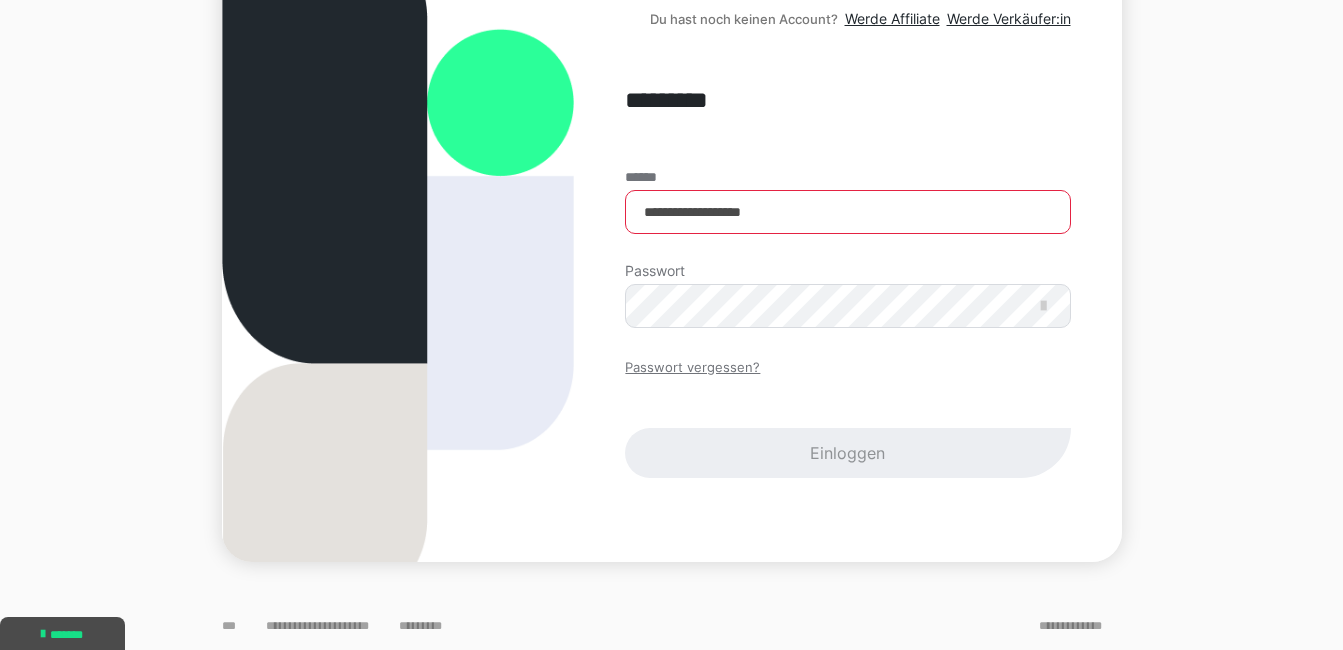 click on "Passwort vergessen?" at bounding box center [692, 368] 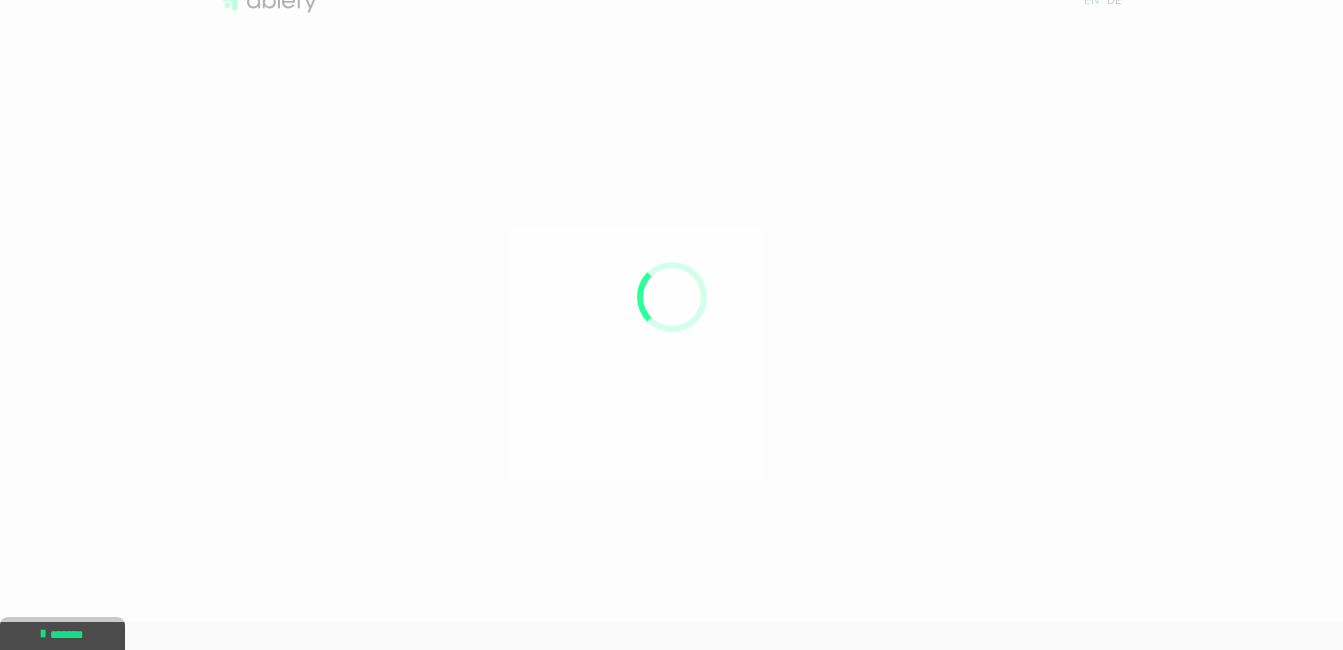 scroll, scrollTop: 0, scrollLeft: 0, axis: both 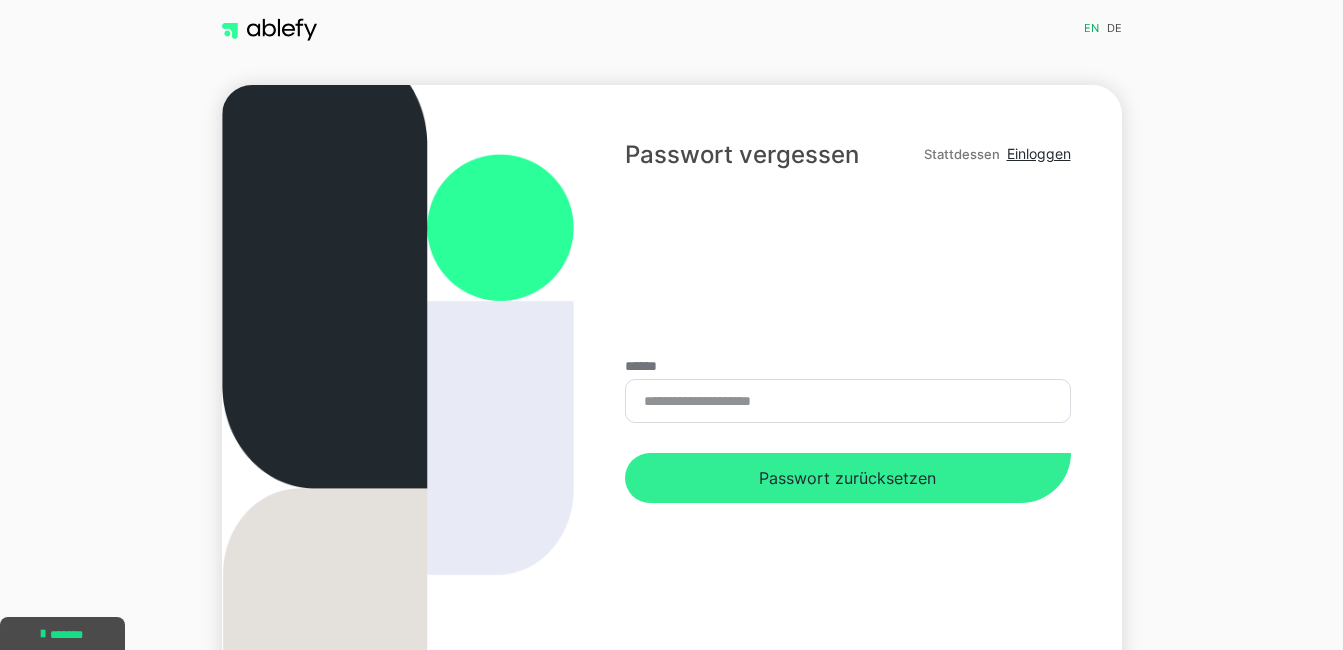 click on "Passwort zurücksetzen" at bounding box center [847, 478] 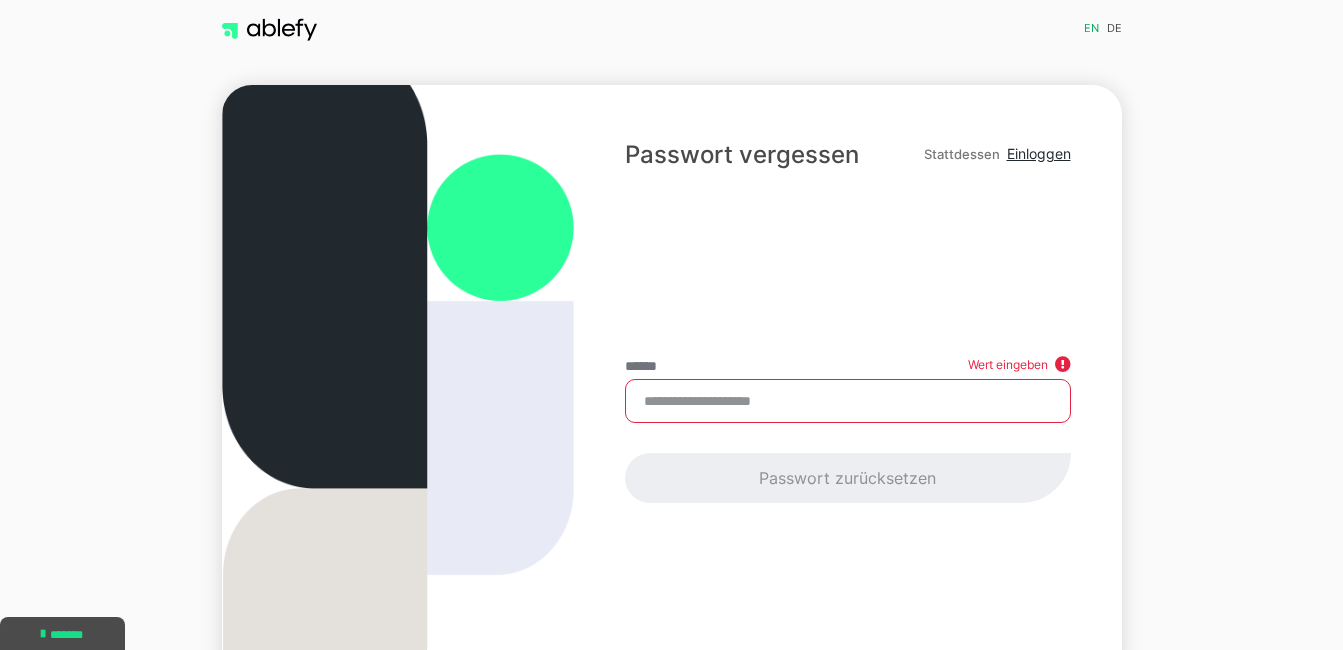 click on "******" at bounding box center (847, 401) 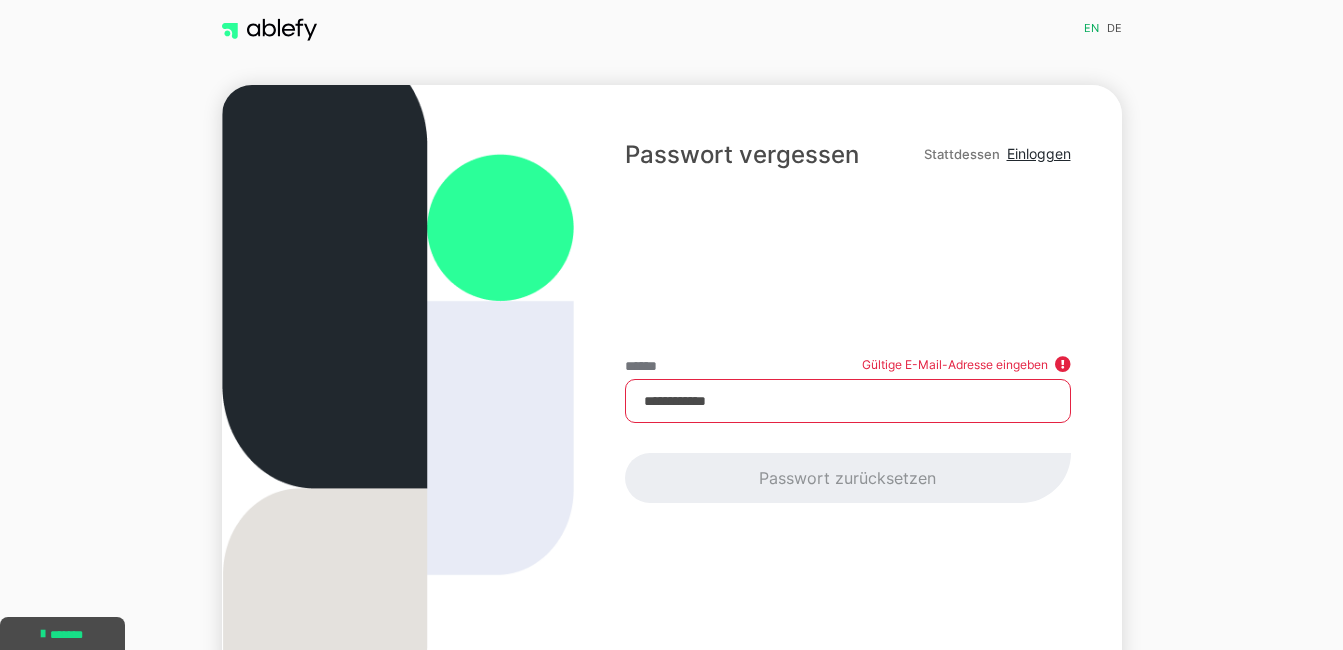 click on "**********" at bounding box center (847, 401) 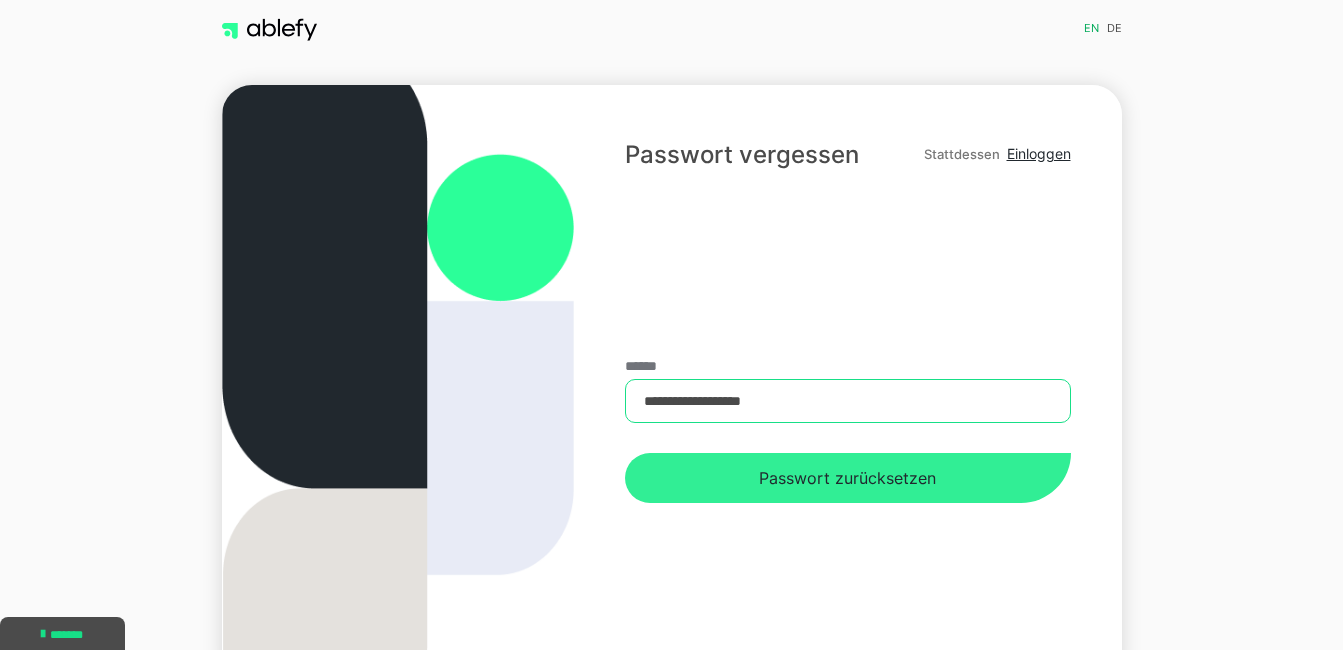 type on "**********" 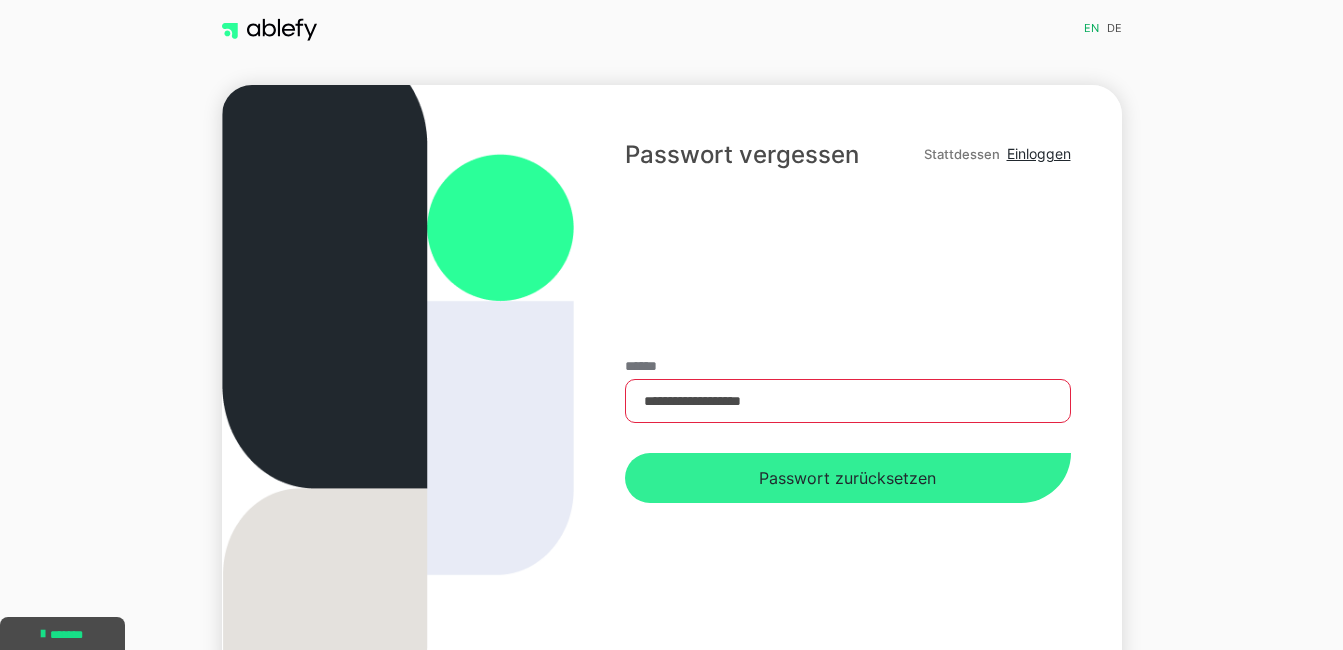 click on "Passwort zurücksetzen" at bounding box center [847, 478] 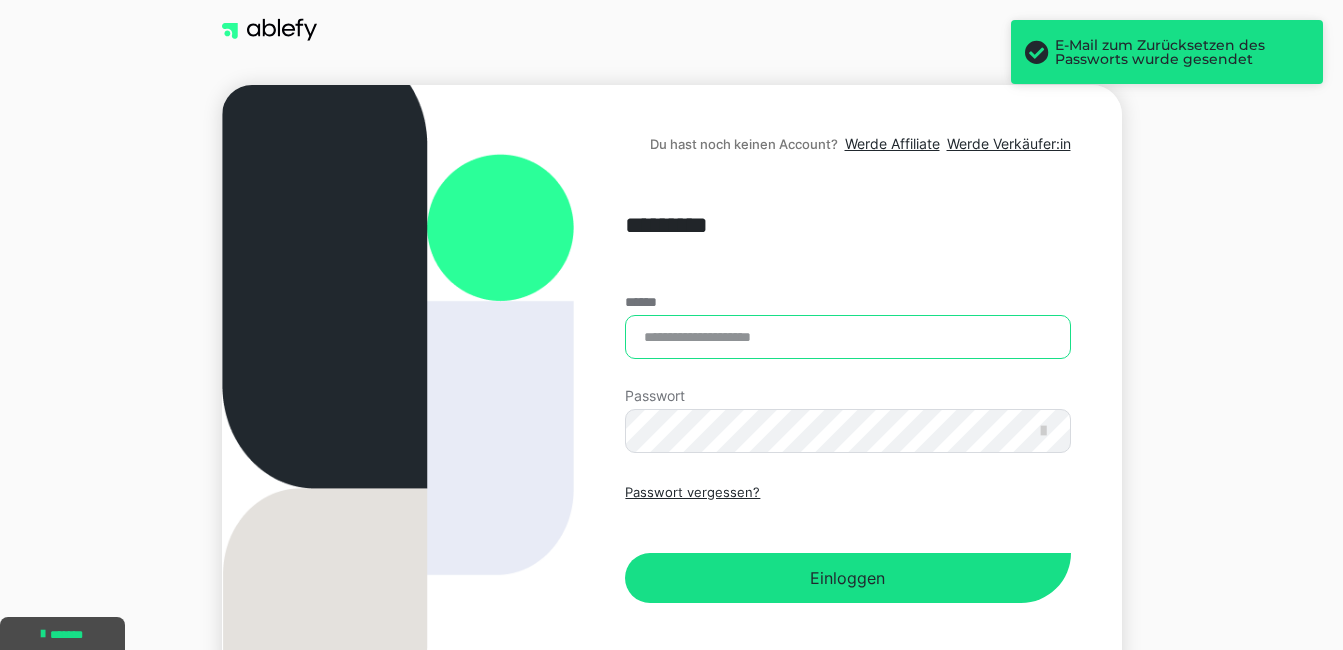type on "**********" 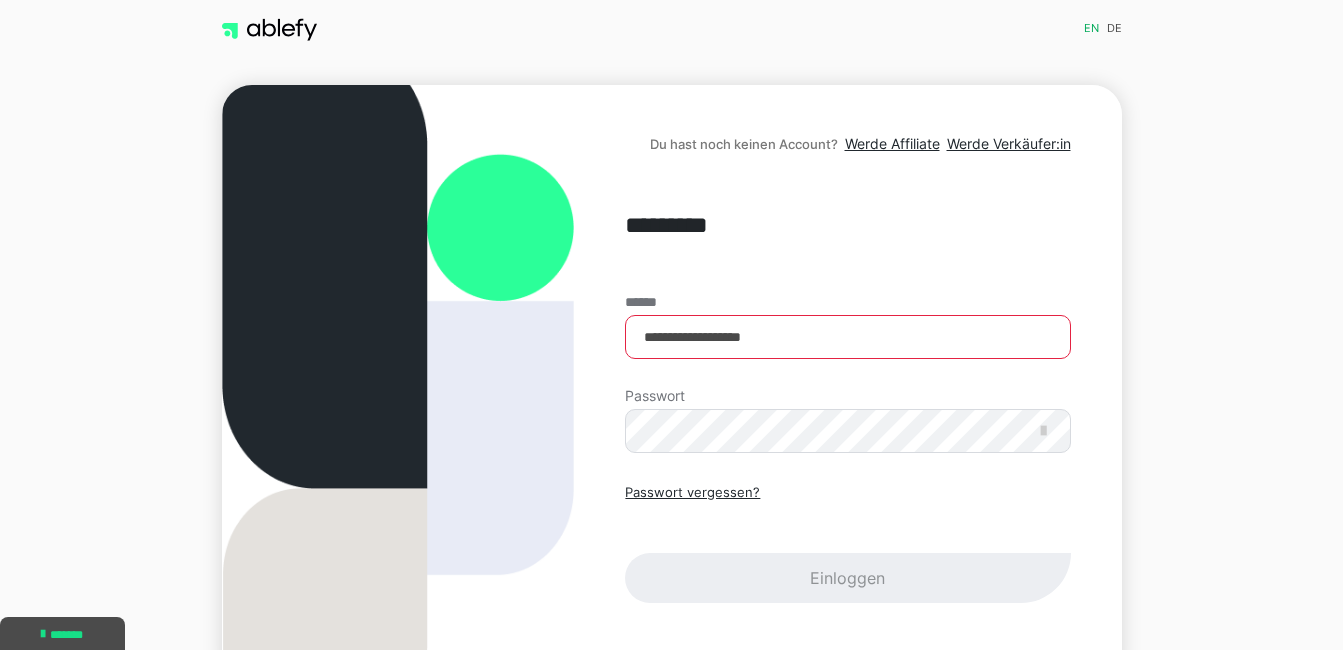 click on "Passwort vergessen? Einloggen" at bounding box center [847, 543] 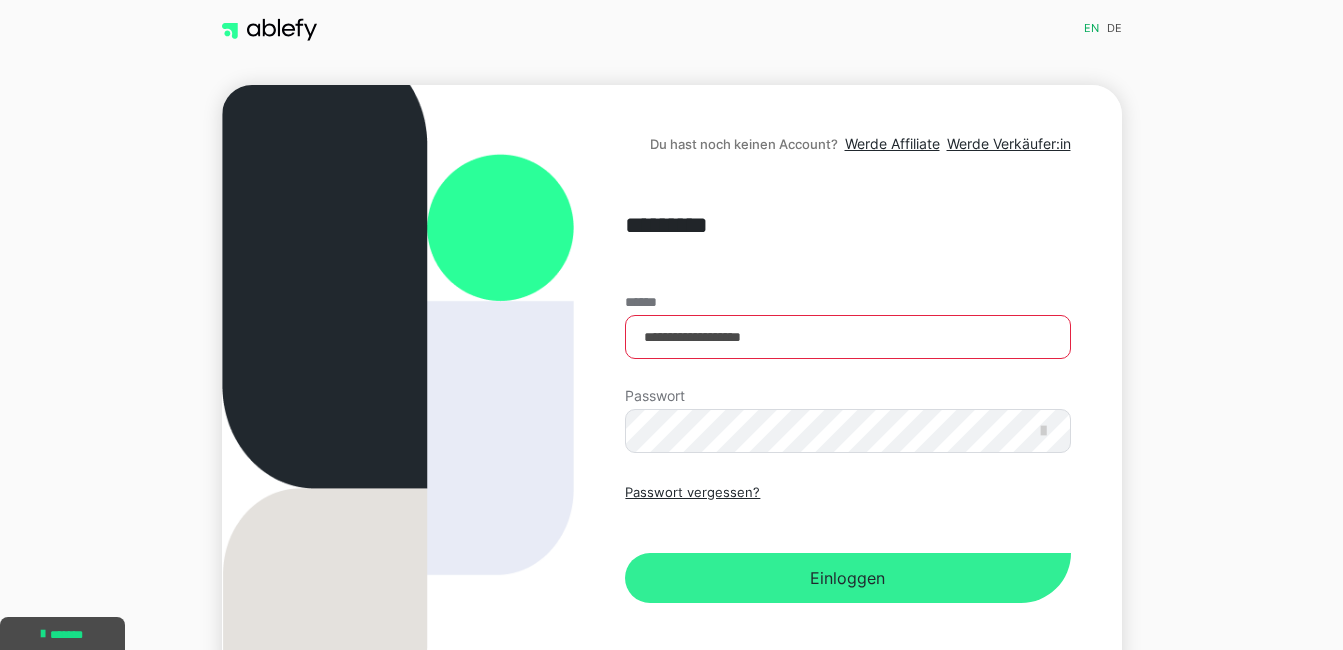 click on "Einloggen" at bounding box center [847, 578] 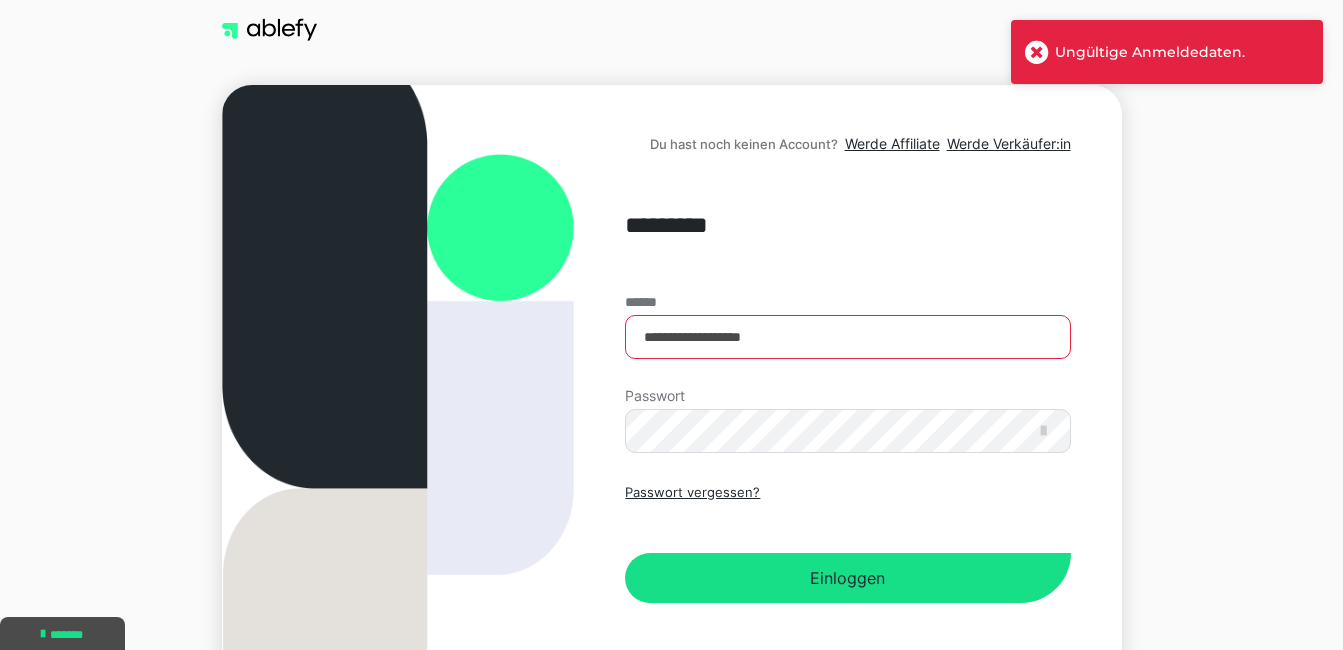 click on "Ungültige Anmeldedaten." at bounding box center (1182, 52) 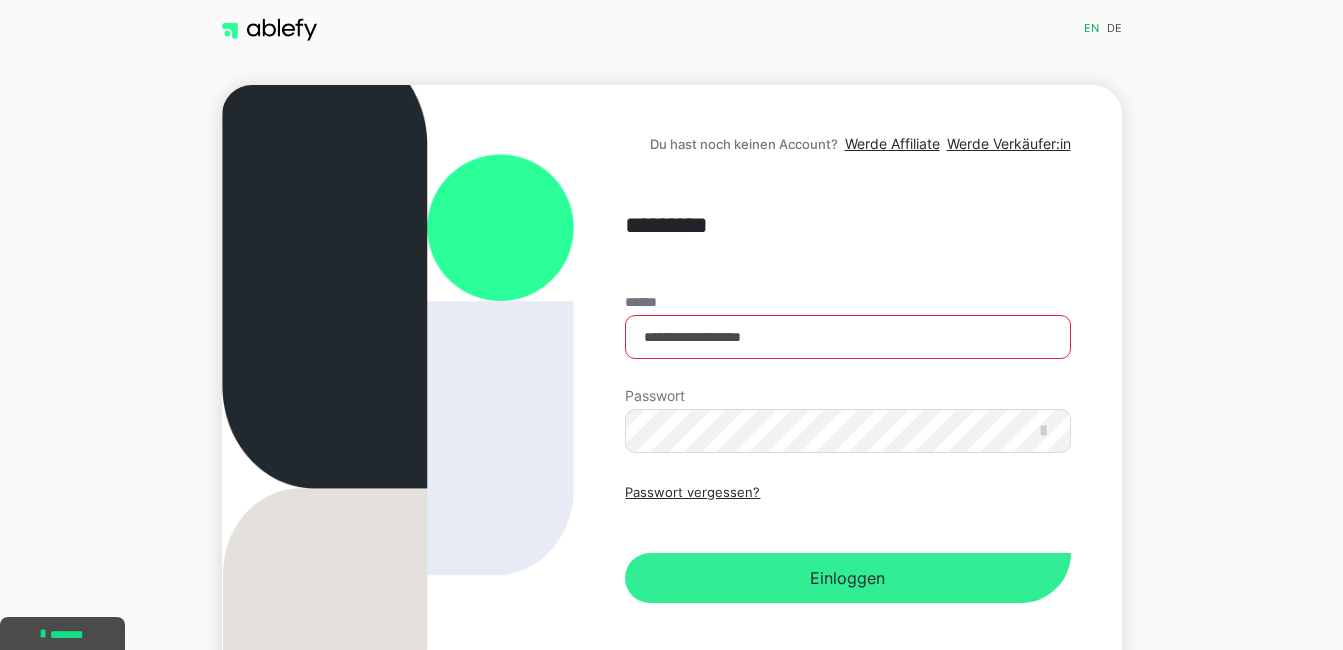 click on "Einloggen" at bounding box center [847, 578] 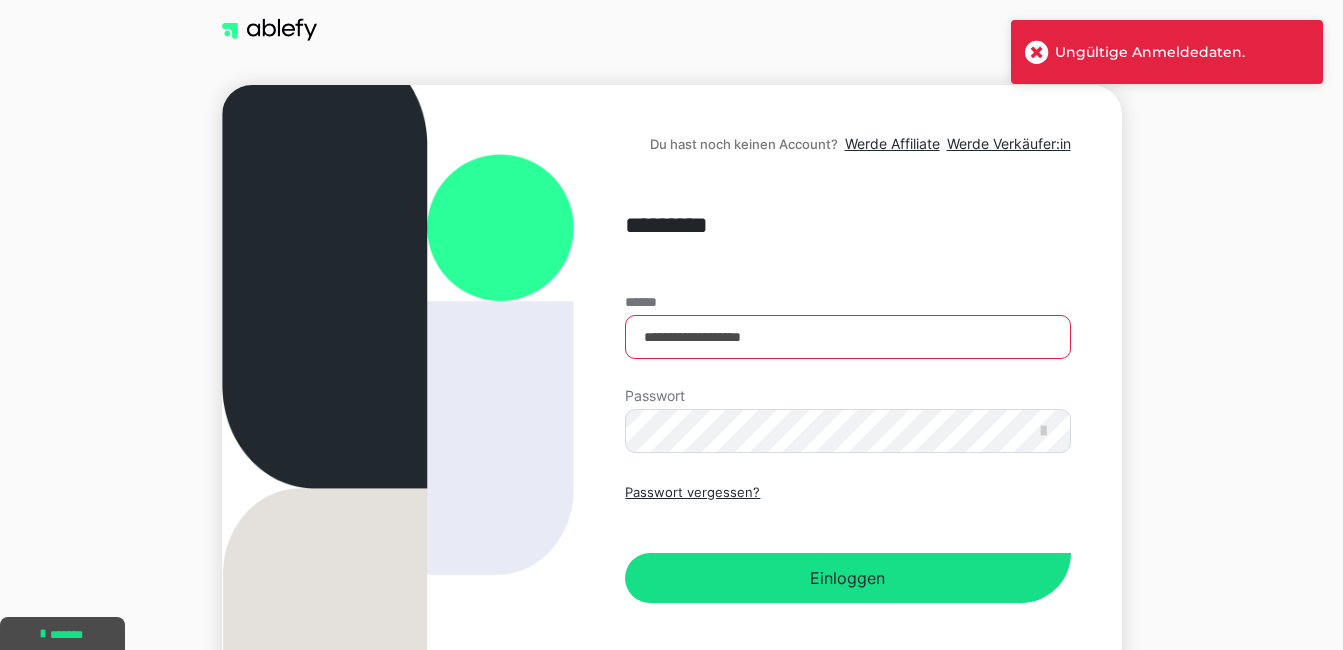 click on "Ungültige Anmeldedaten." at bounding box center [1182, 52] 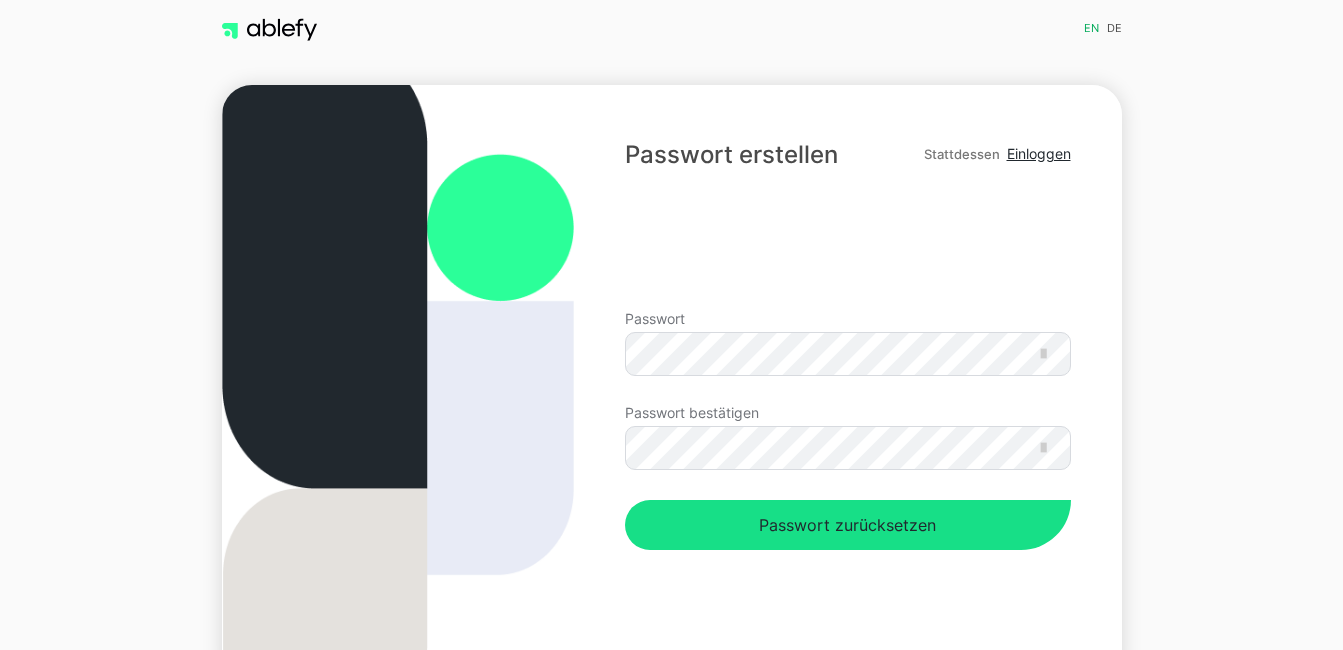 scroll, scrollTop: 0, scrollLeft: 0, axis: both 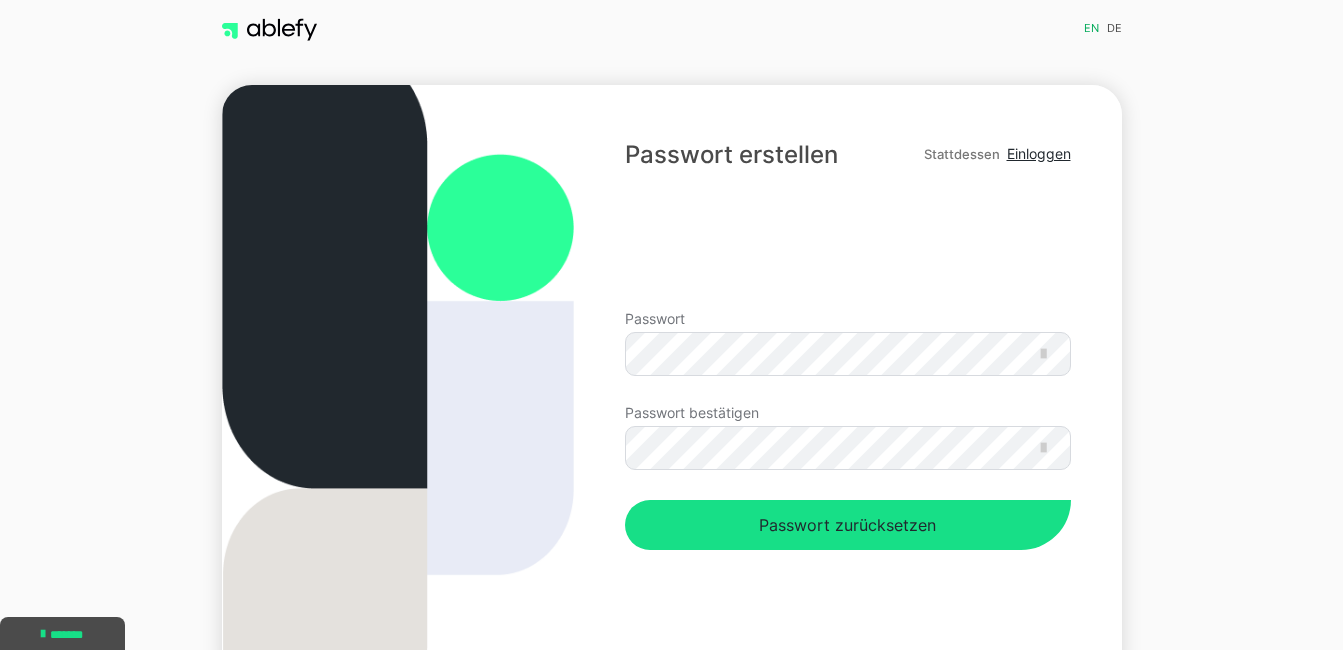 click on "Passwort bestätigen" at bounding box center (692, 413) 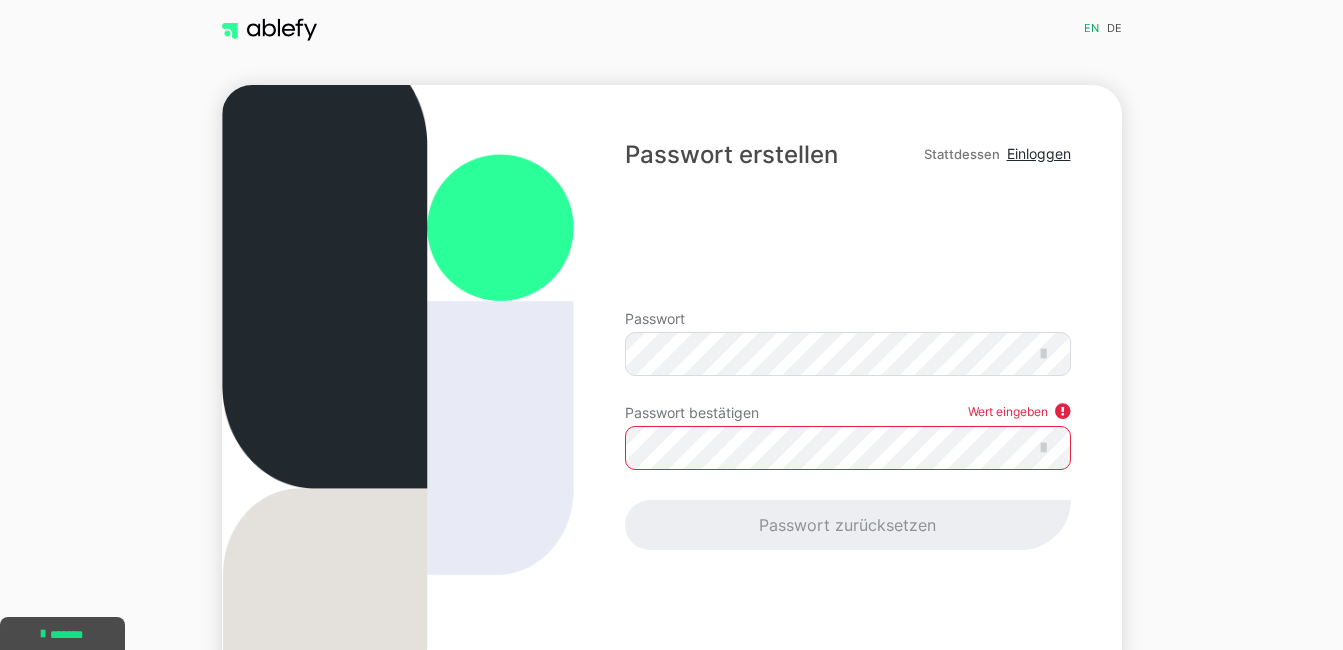 click on "Passwort bestätigen" at bounding box center [692, 413] 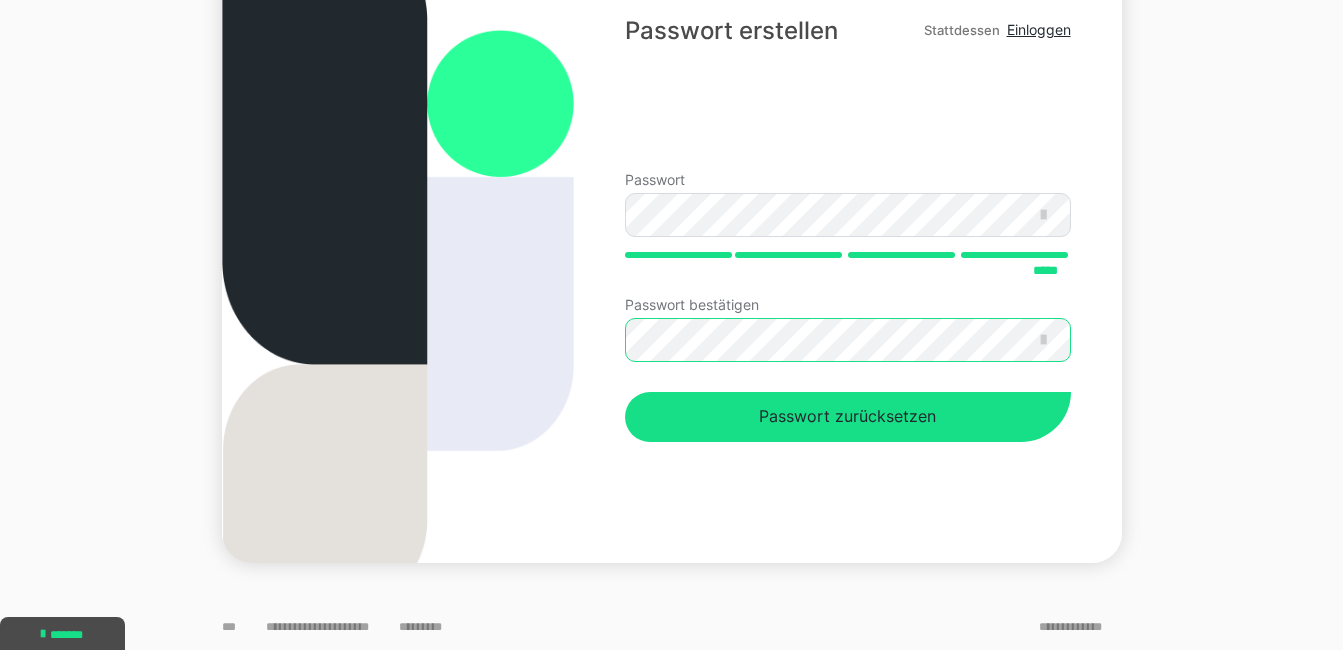 scroll, scrollTop: 125, scrollLeft: 0, axis: vertical 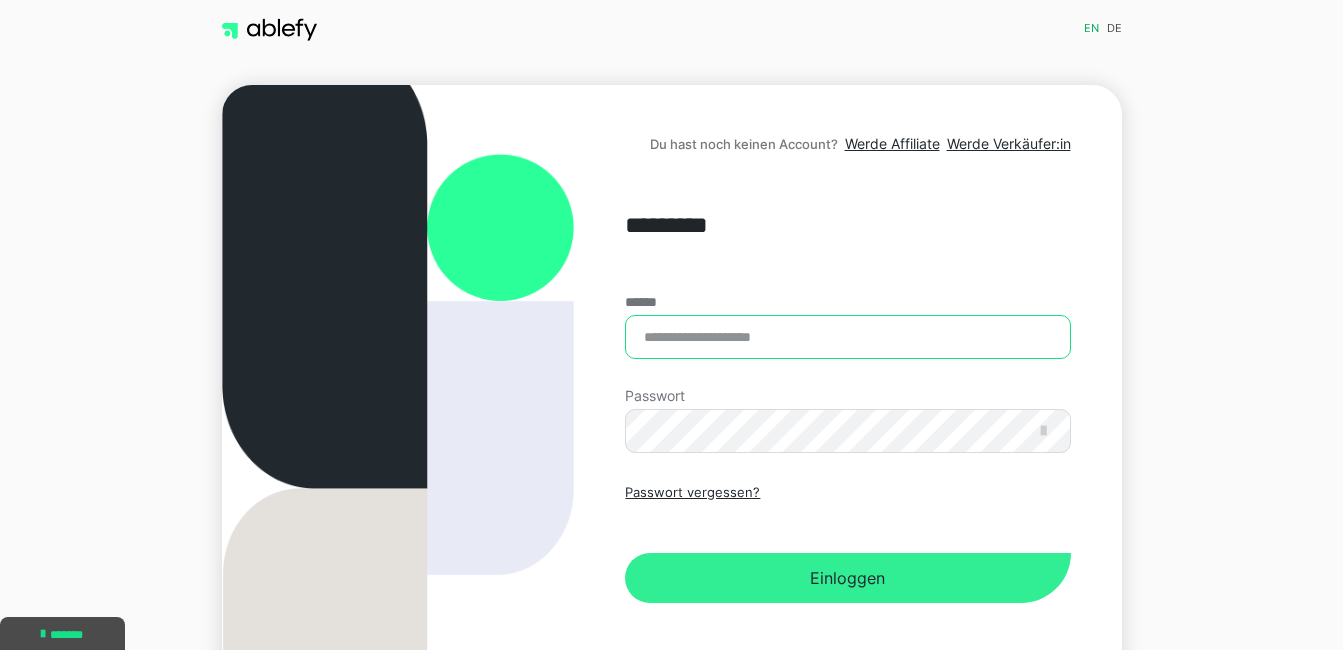 type on "**********" 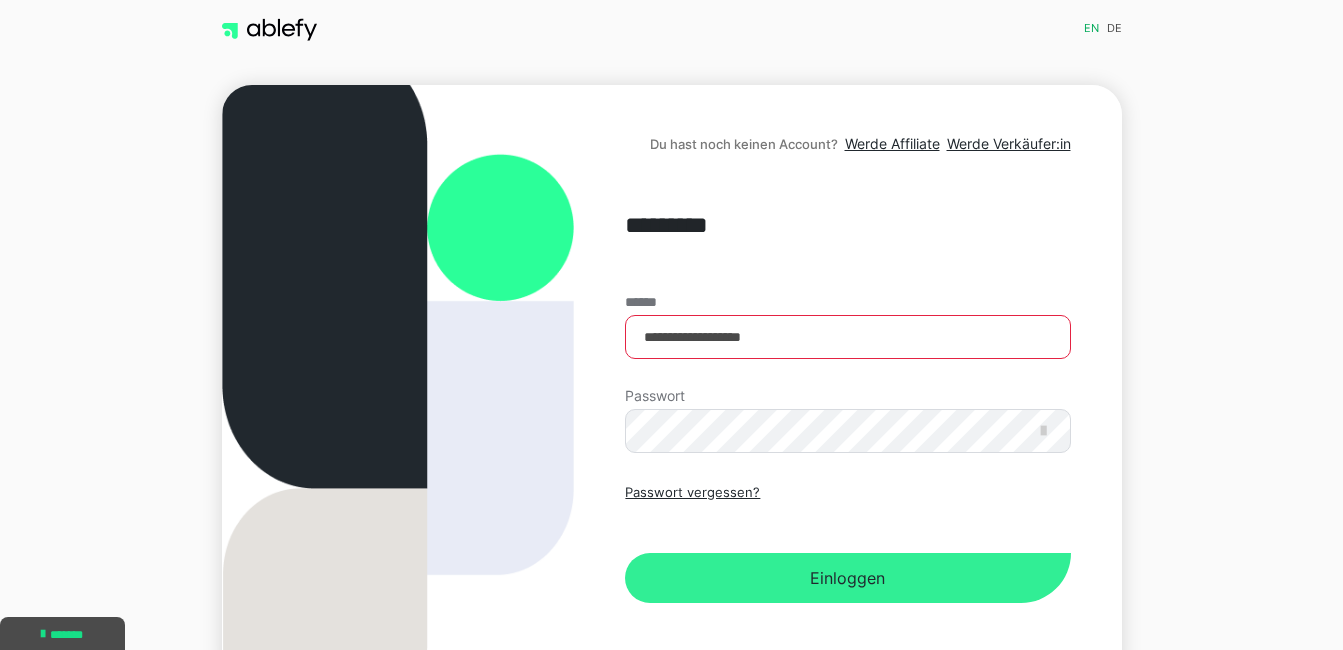 click on "Passwort vergessen? Einloggen" at bounding box center (847, 543) 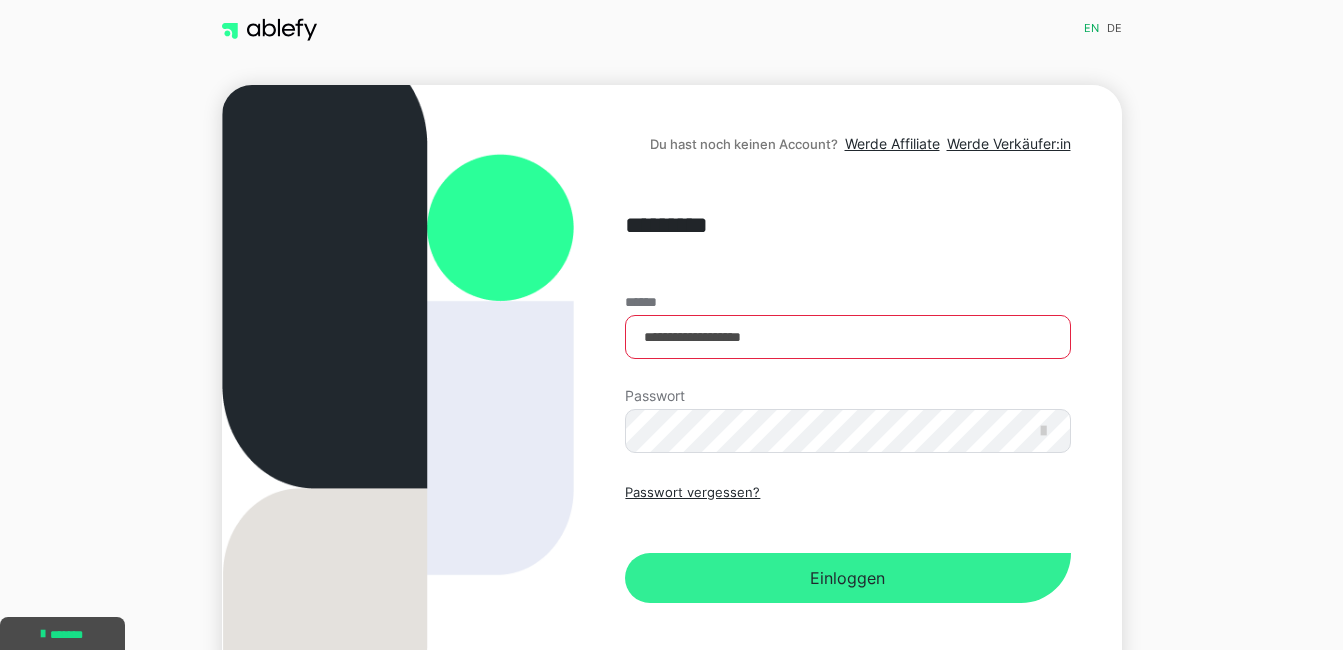click on "Einloggen" at bounding box center [847, 578] 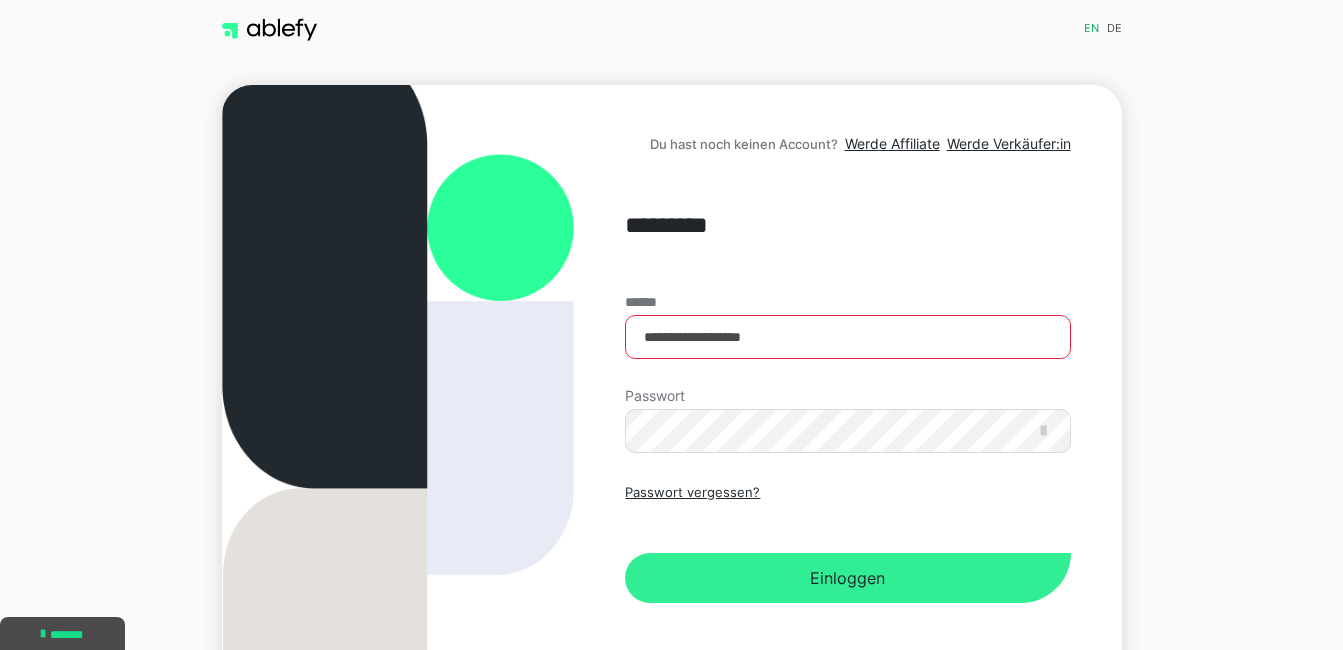 click on "Einloggen" at bounding box center [847, 578] 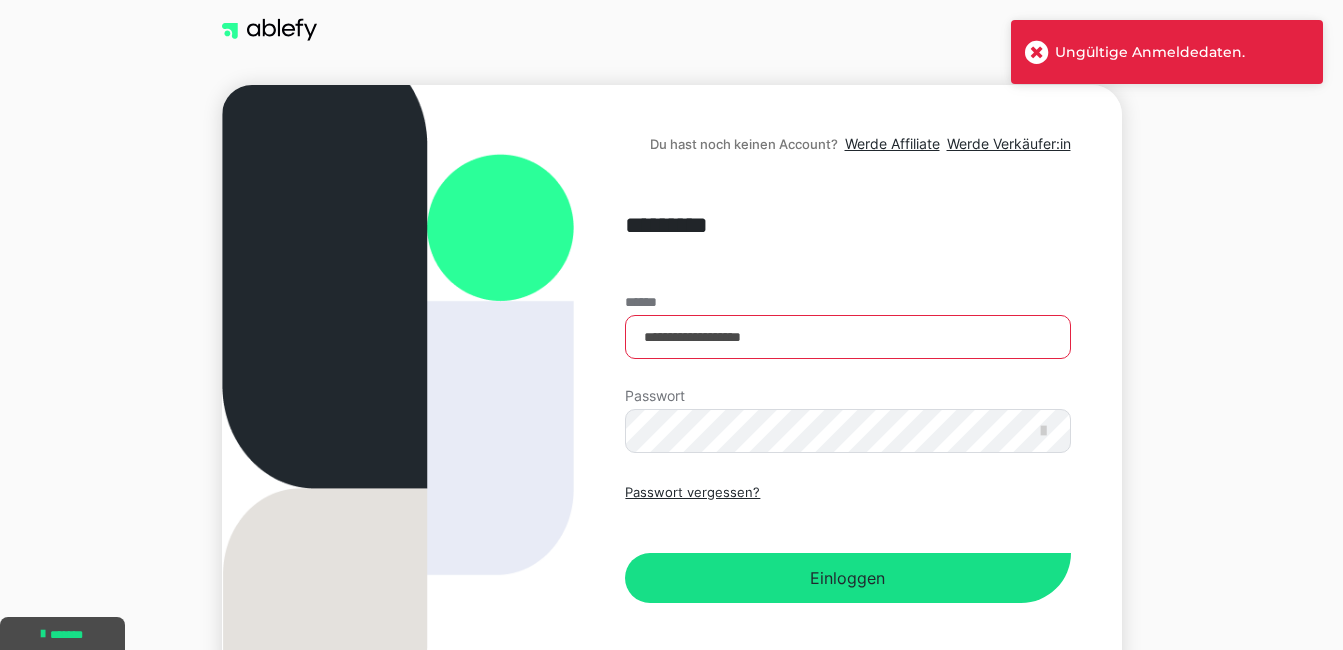 click at bounding box center (1037, 52) 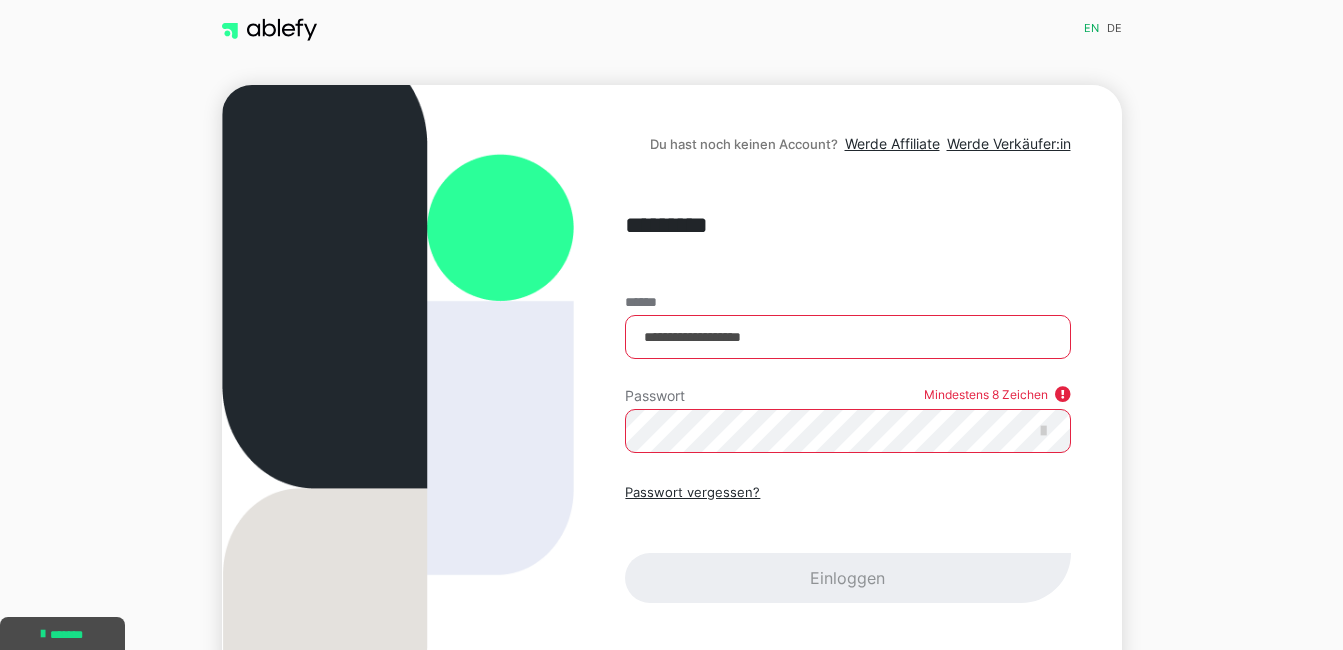 click on "Passwort vergessen? Einloggen" at bounding box center (847, 543) 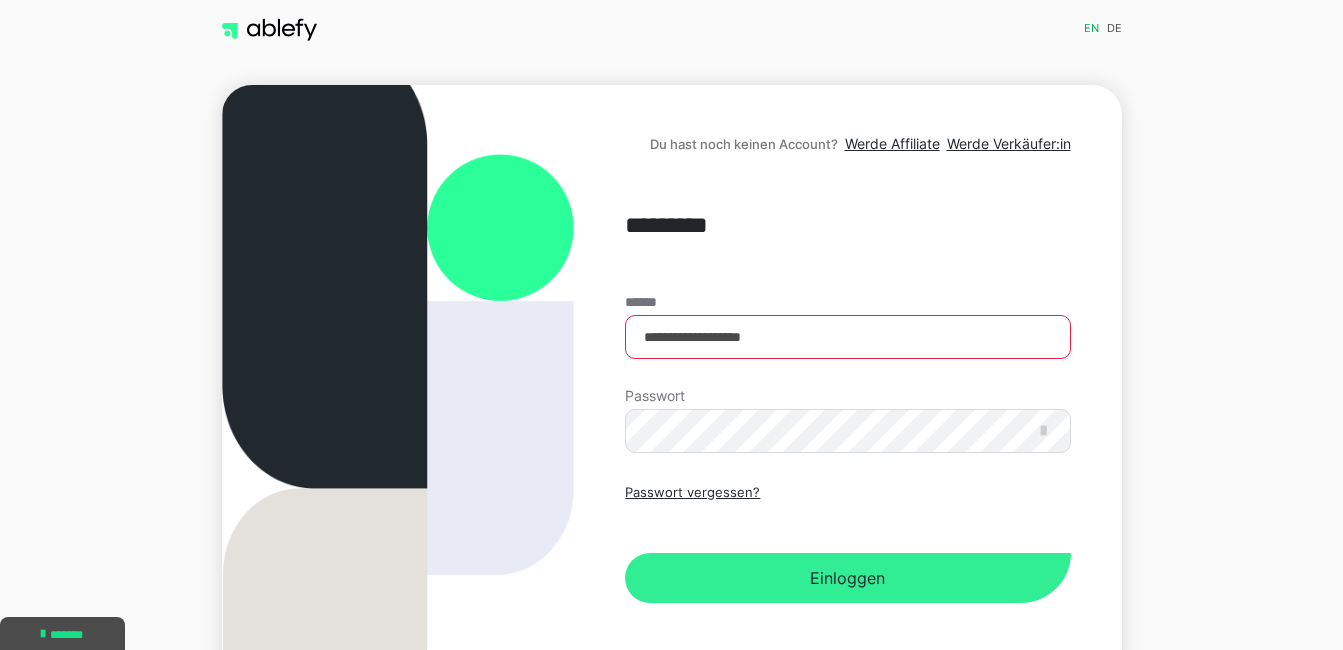click on "Einloggen" at bounding box center [847, 578] 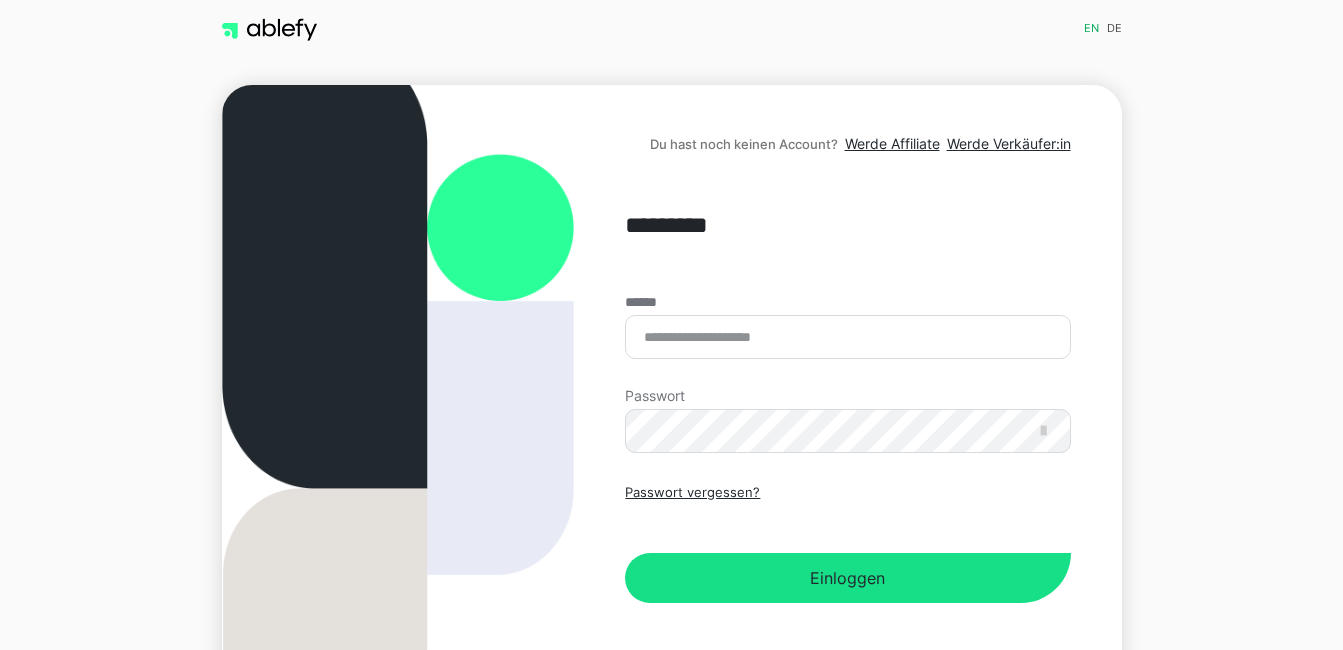 scroll, scrollTop: 0, scrollLeft: 0, axis: both 